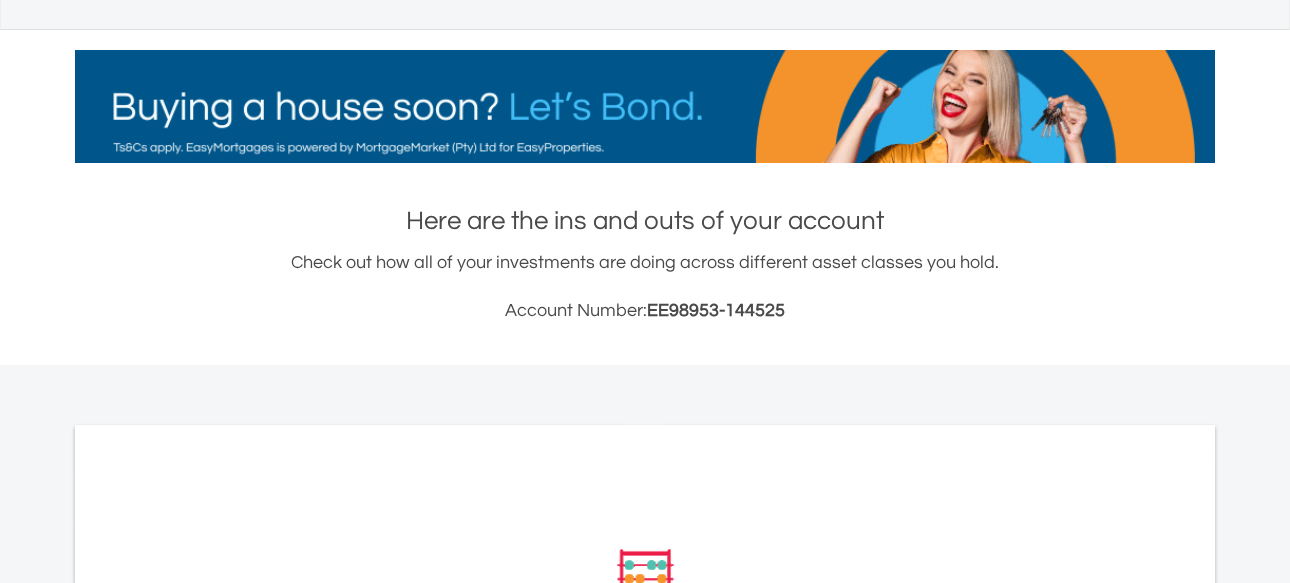 scroll, scrollTop: 400, scrollLeft: 0, axis: vertical 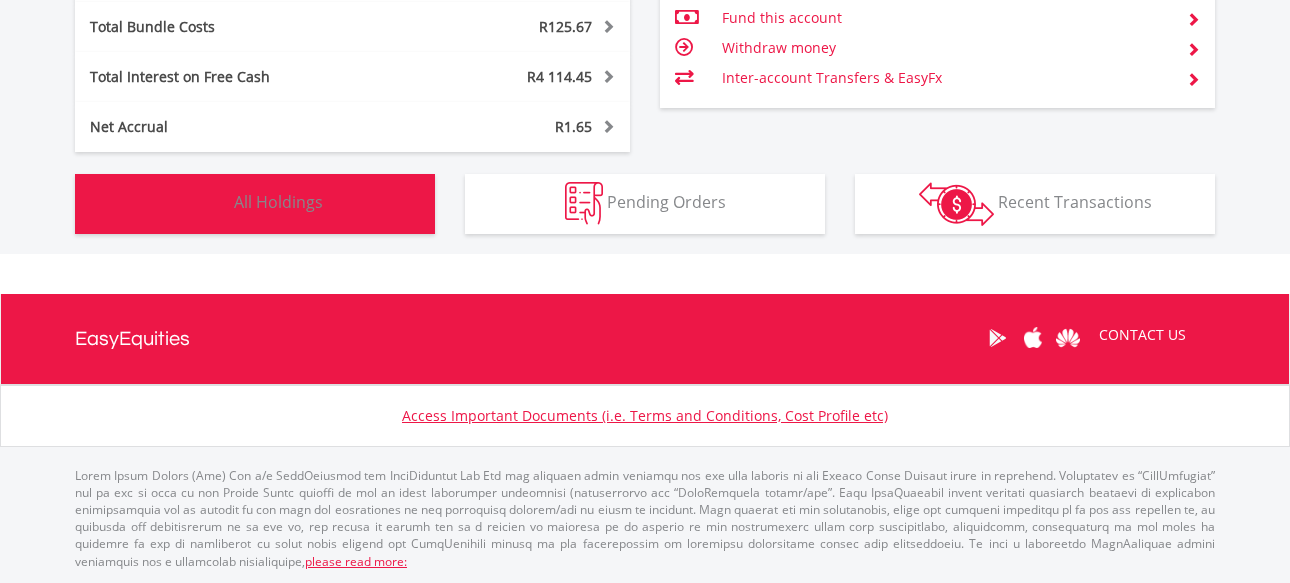 click on "Holdings
All Holdings" at bounding box center (255, 204) 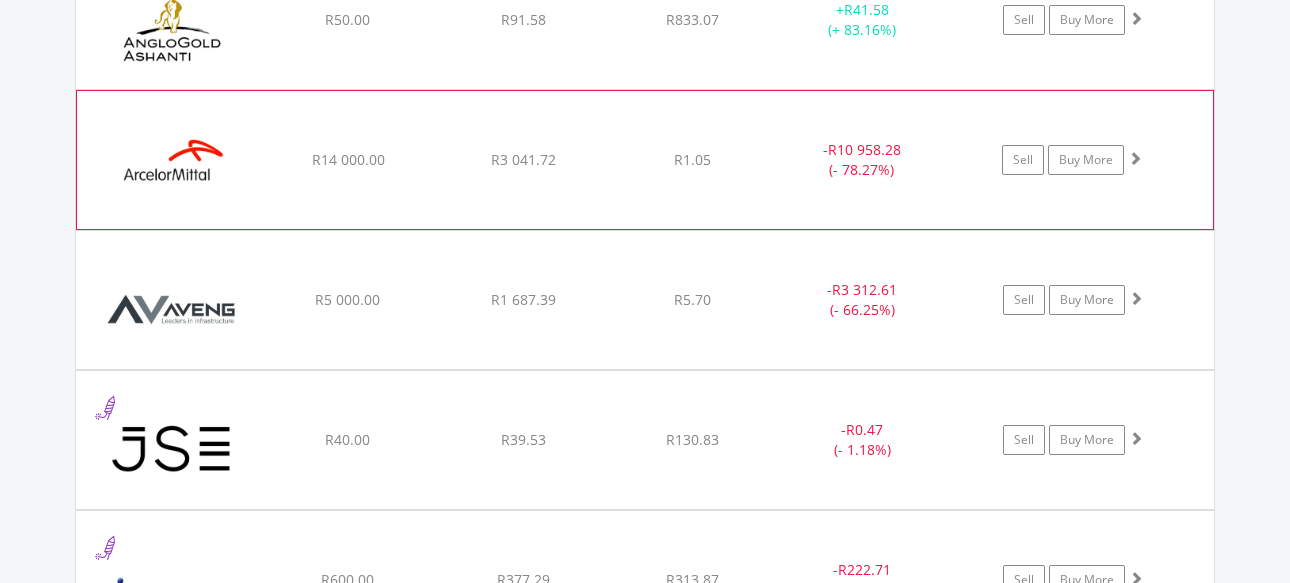scroll, scrollTop: 2163, scrollLeft: 0, axis: vertical 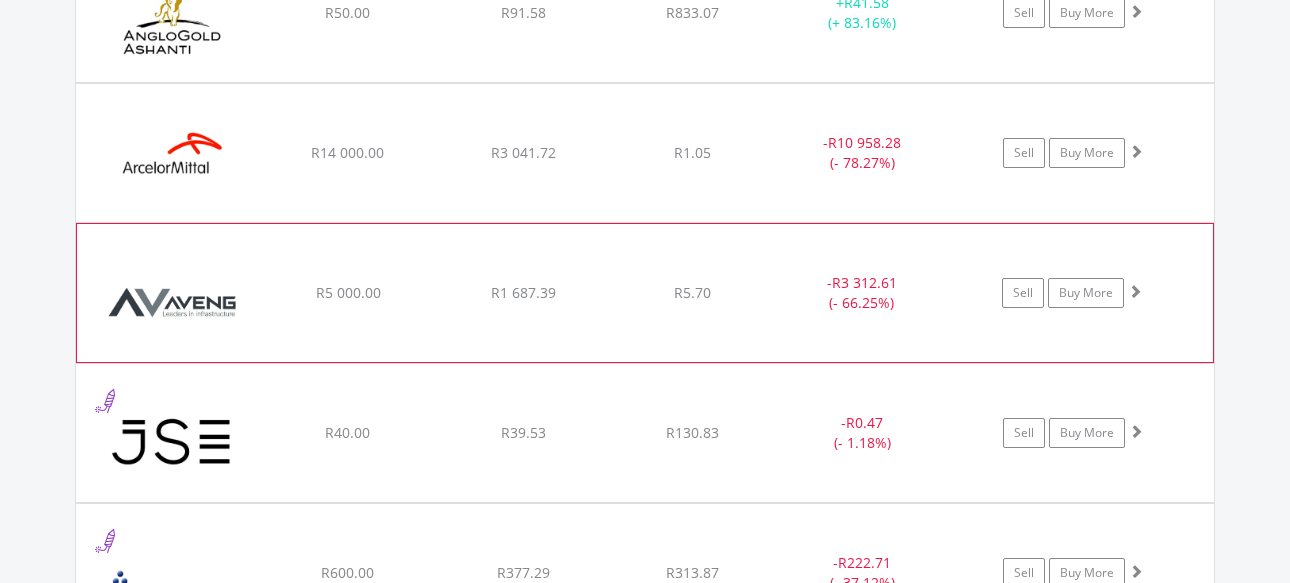 click on "R5 000.00" at bounding box center (348, -426) 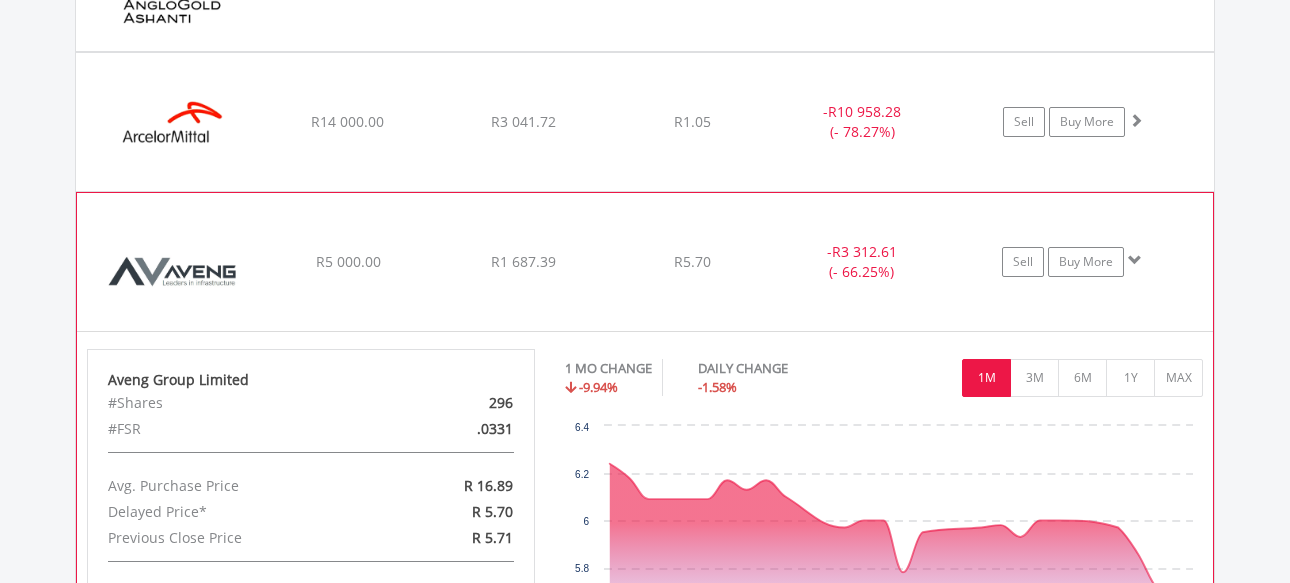 scroll, scrollTop: 2063, scrollLeft: 0, axis: vertical 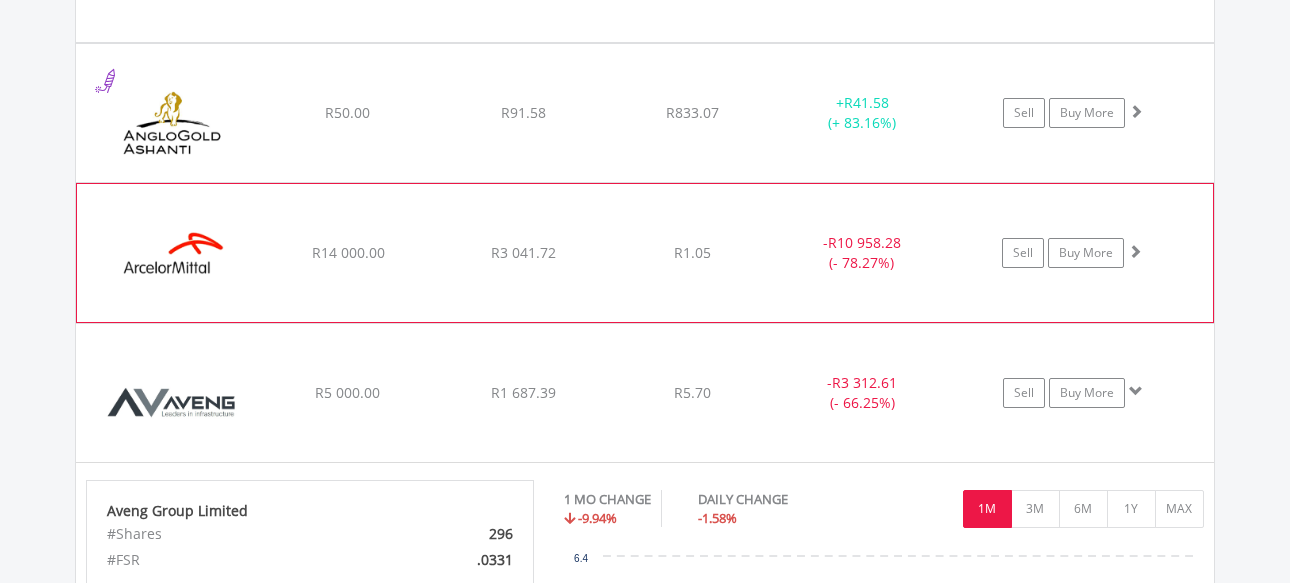 click on "R3 041.72" at bounding box center [523, -327] 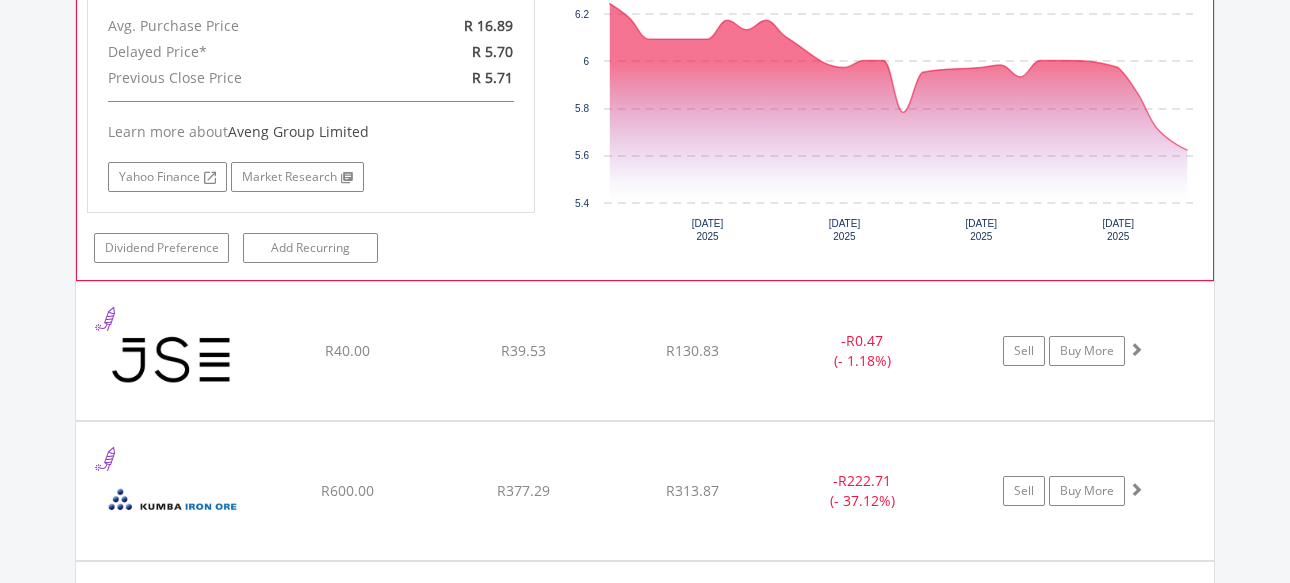 scroll, scrollTop: 3263, scrollLeft: 0, axis: vertical 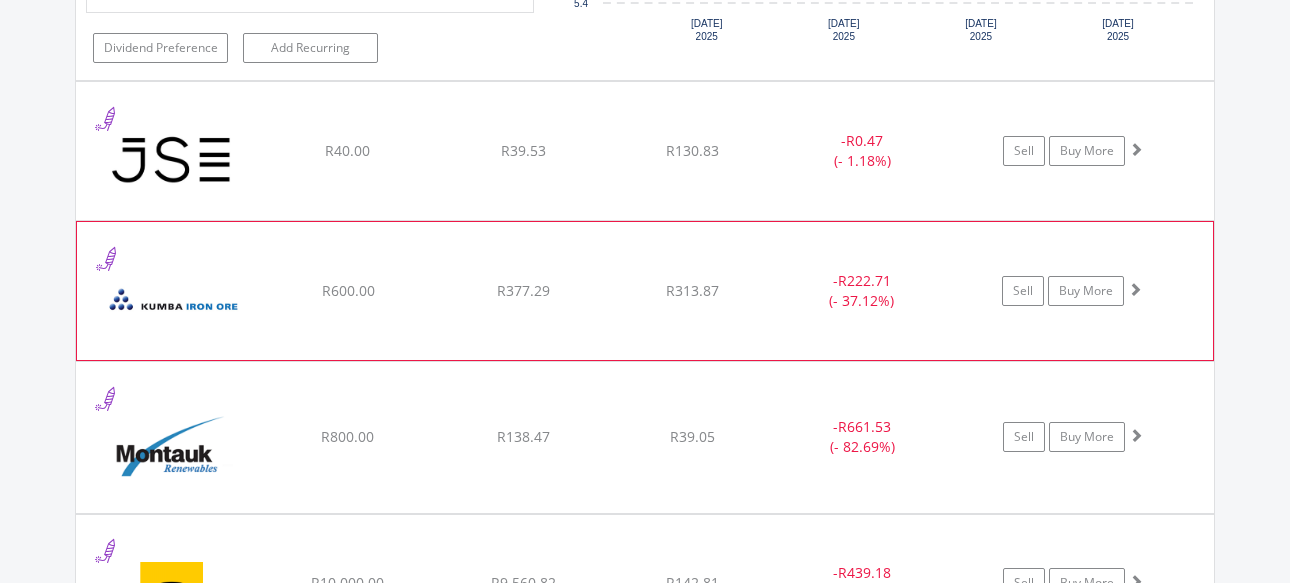 click on "﻿
Kumba Iron Ore Limited
R600.00
R377.29
R313.87
-  R222.71 (- 37.12%)
Sell
Buy More" at bounding box center (645, -1526) 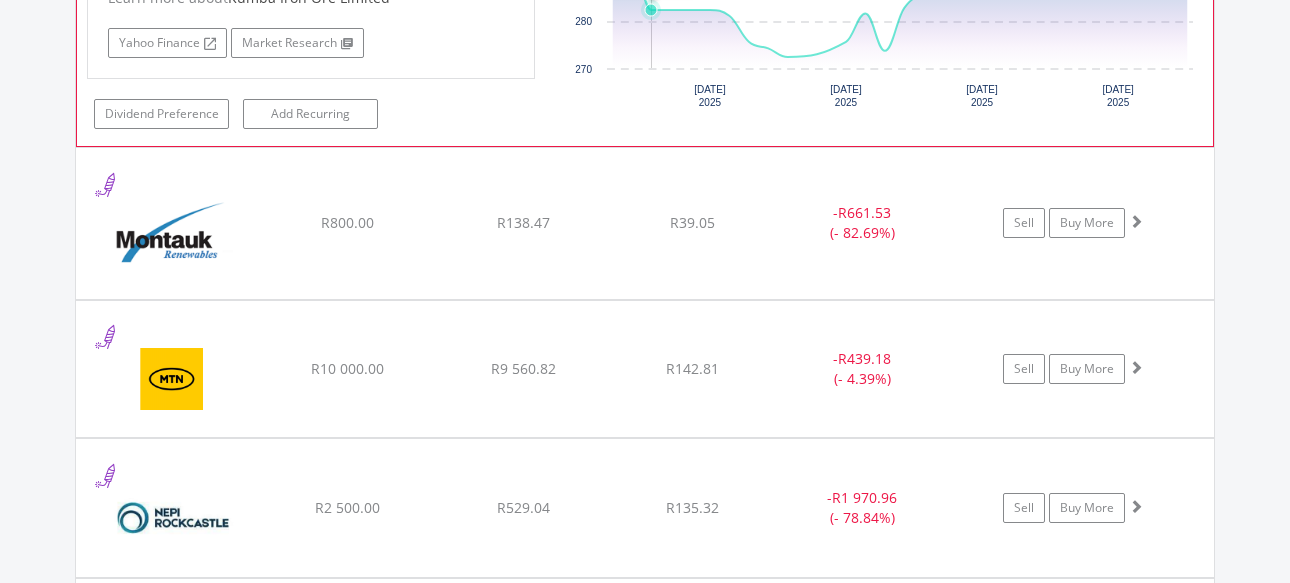 scroll, scrollTop: 3963, scrollLeft: 0, axis: vertical 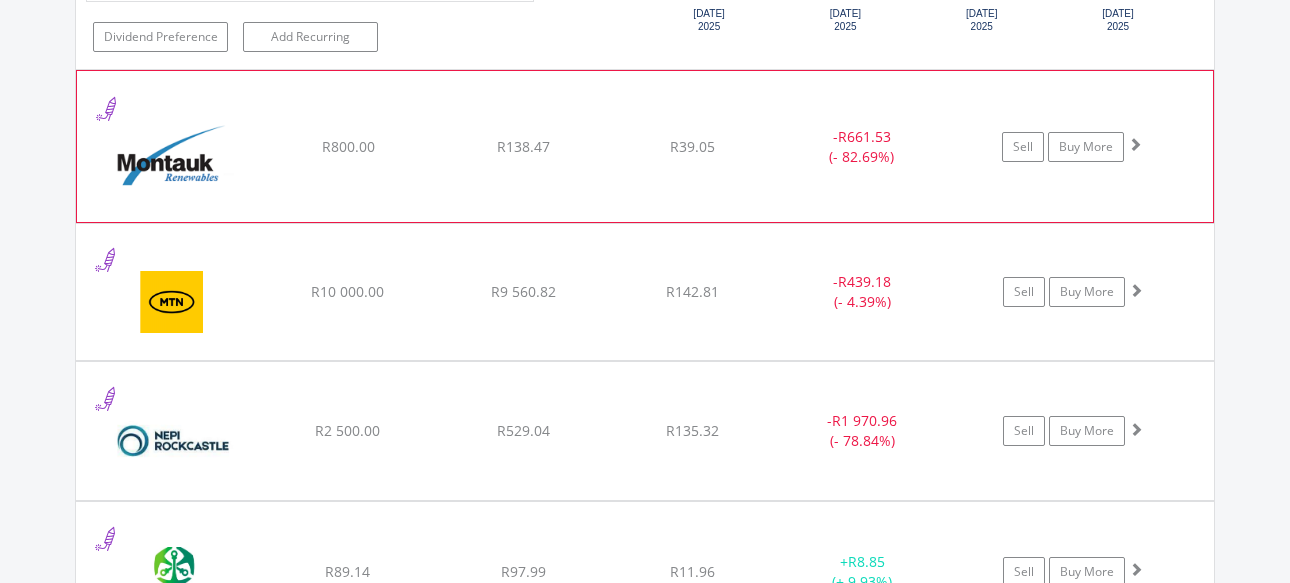 click on "R138.47" at bounding box center [523, -2226] 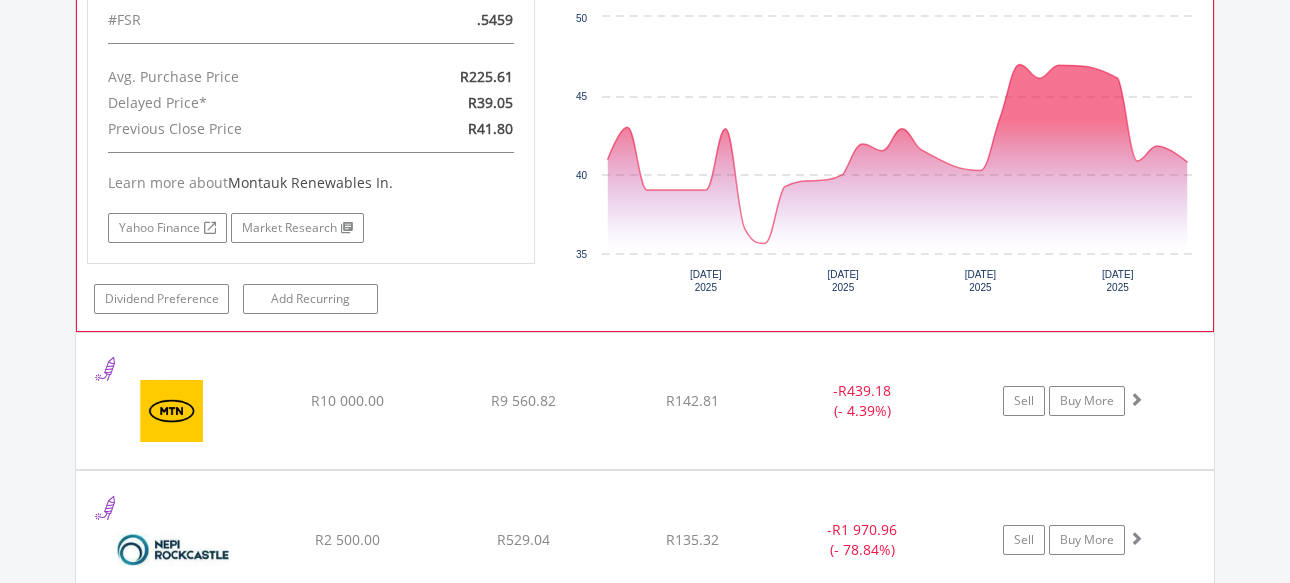 scroll, scrollTop: 4363, scrollLeft: 0, axis: vertical 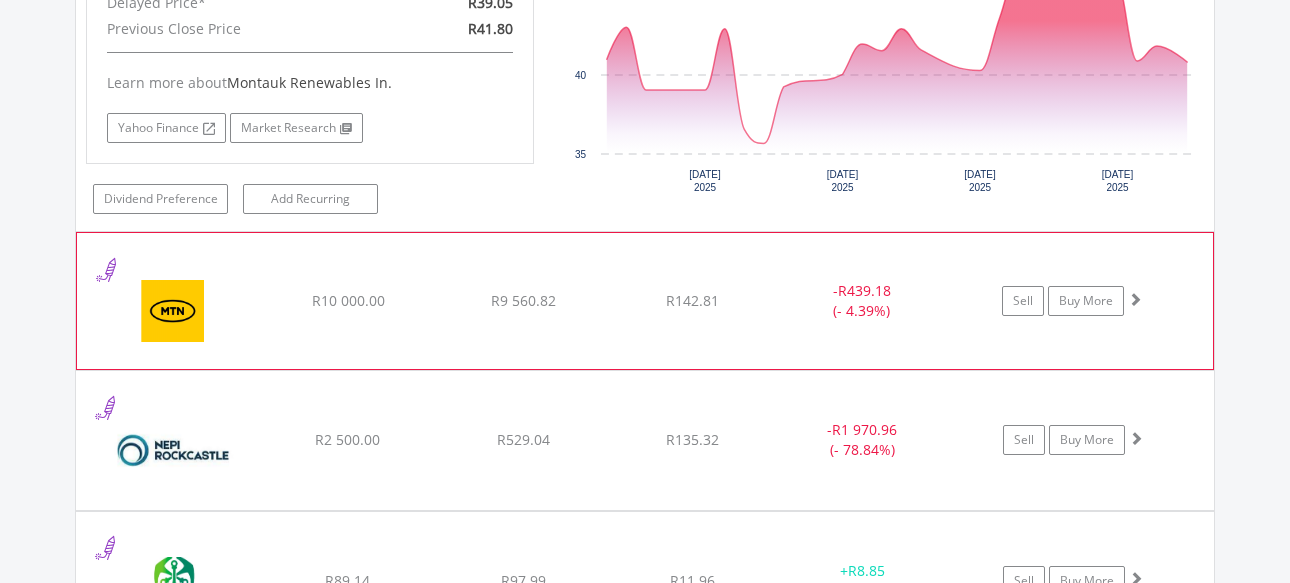 click on "R9 560.82" at bounding box center [523, -2626] 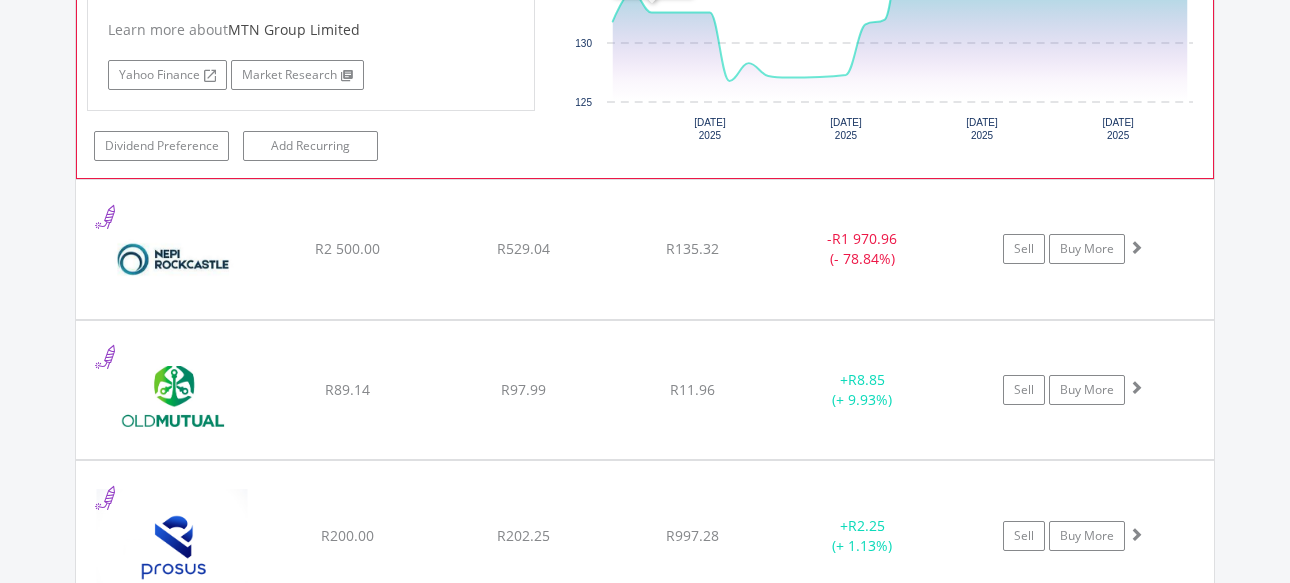 scroll, scrollTop: 4965, scrollLeft: 0, axis: vertical 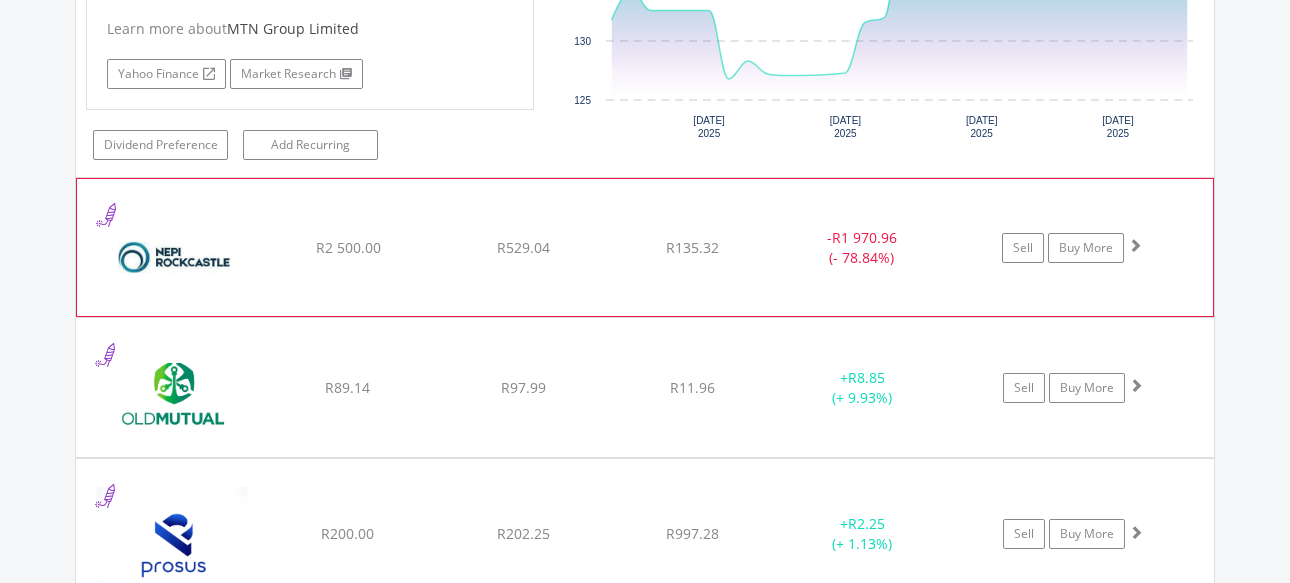 click on "﻿
NEPI Rockcastle N.V.
R2 500.00
R529.04
R135.32
-  R1 970.96 (- 78.84%)
Sell
Buy More" at bounding box center [645, -3228] 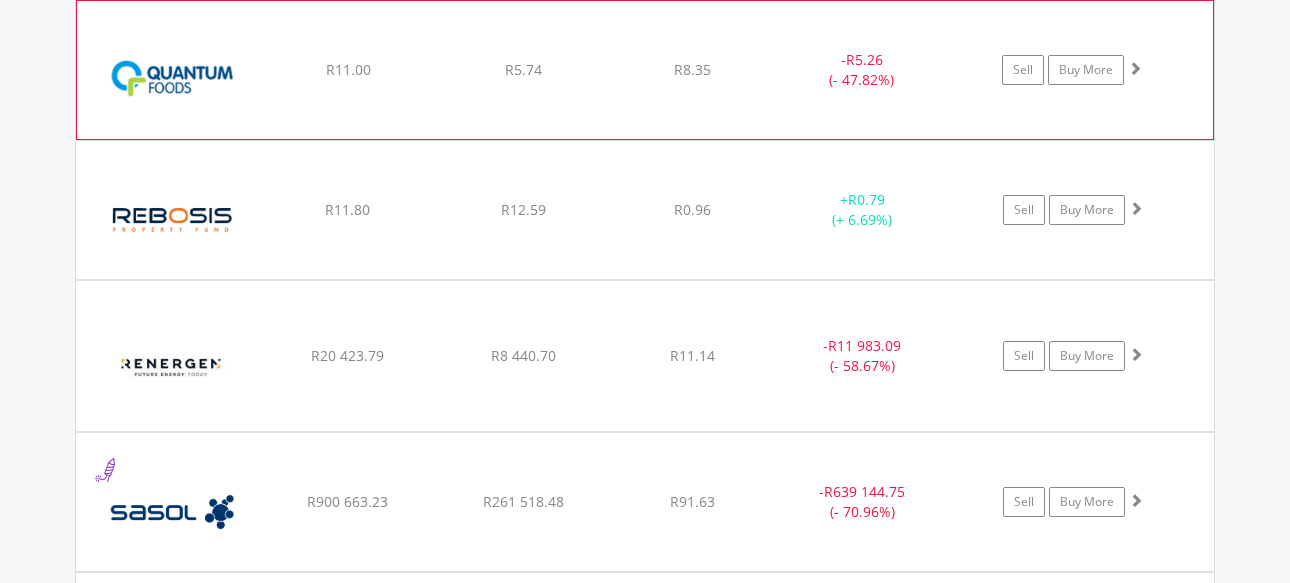 scroll, scrollTop: 6166, scrollLeft: 0, axis: vertical 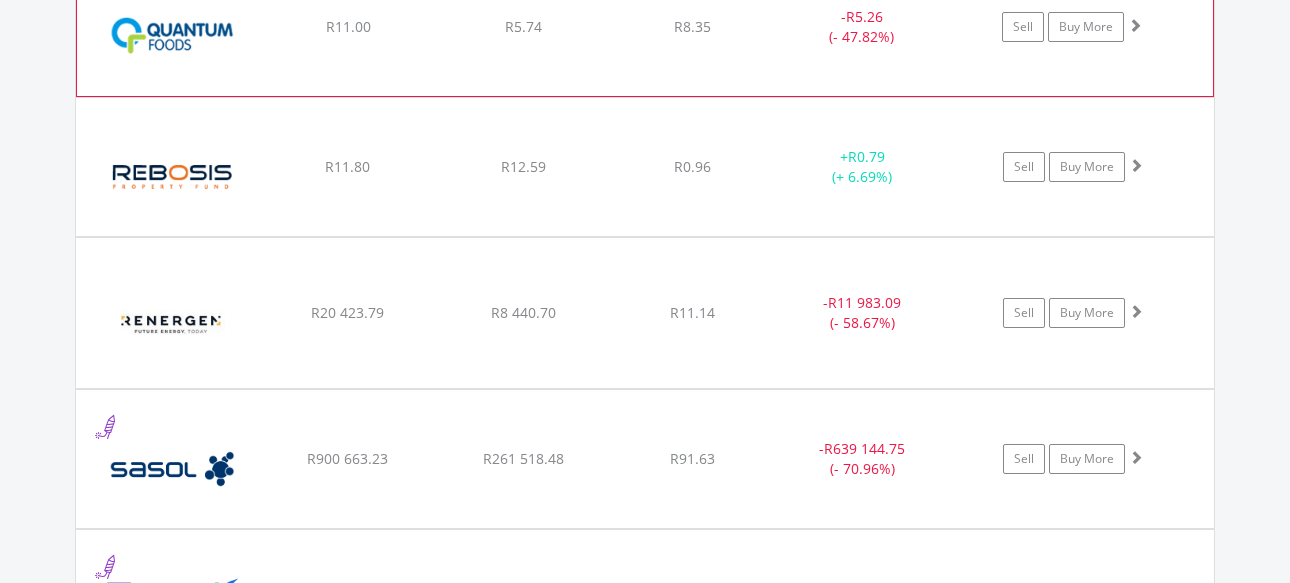 click on "R8 440.70" at bounding box center [523, -4429] 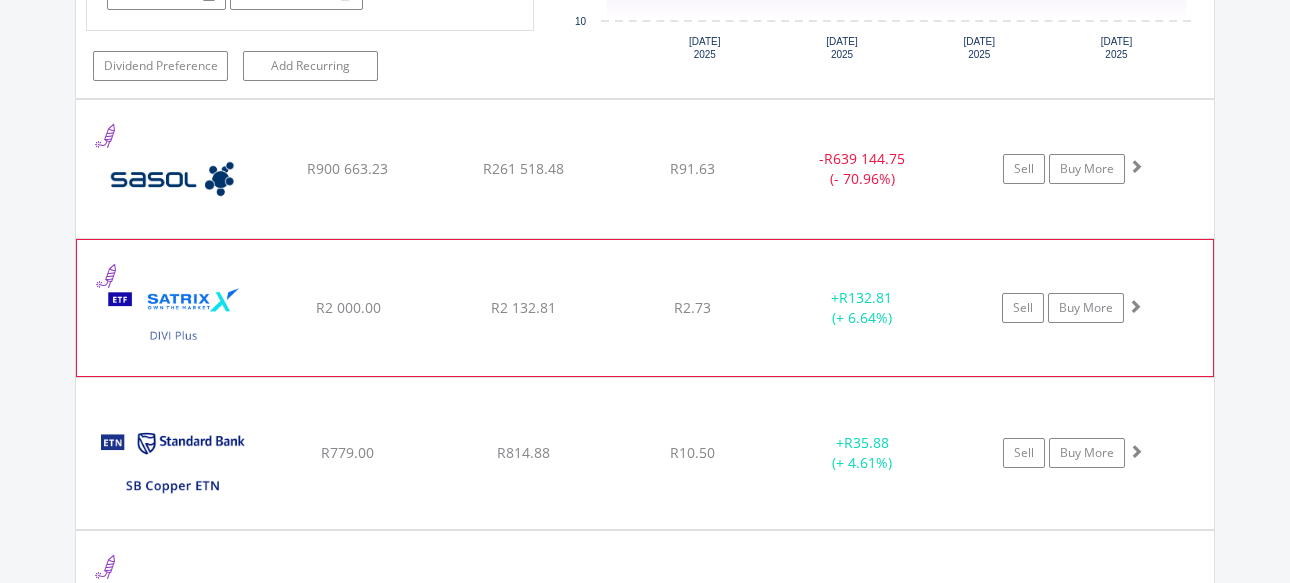 scroll, scrollTop: 6867, scrollLeft: 0, axis: vertical 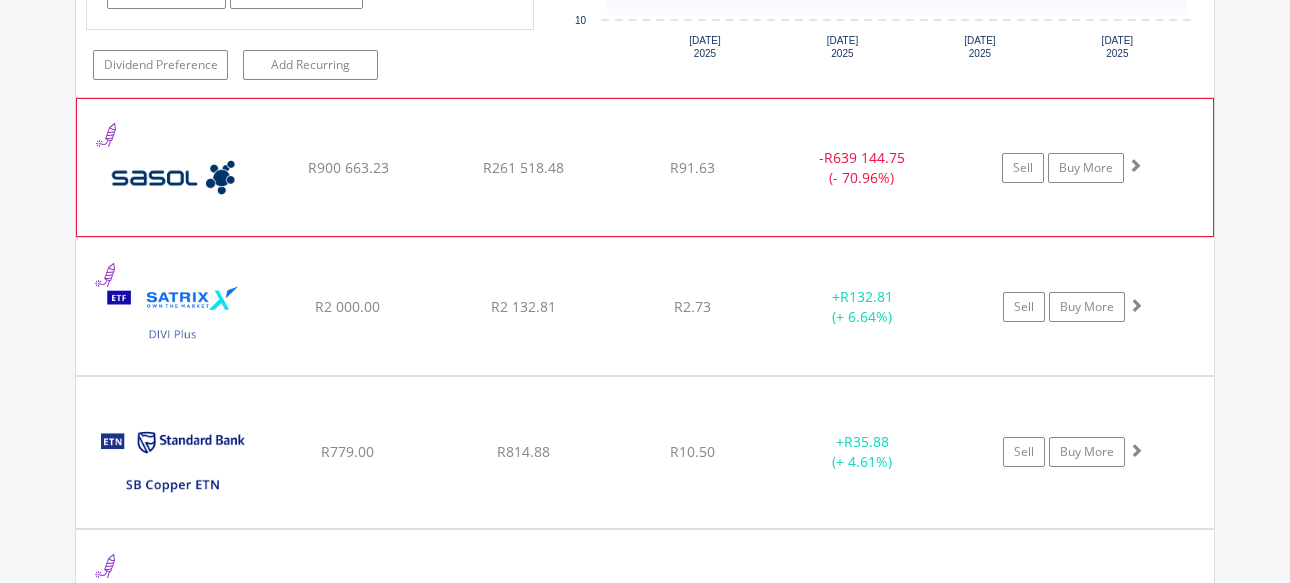 click on "R261 518.48" at bounding box center [523, -5130] 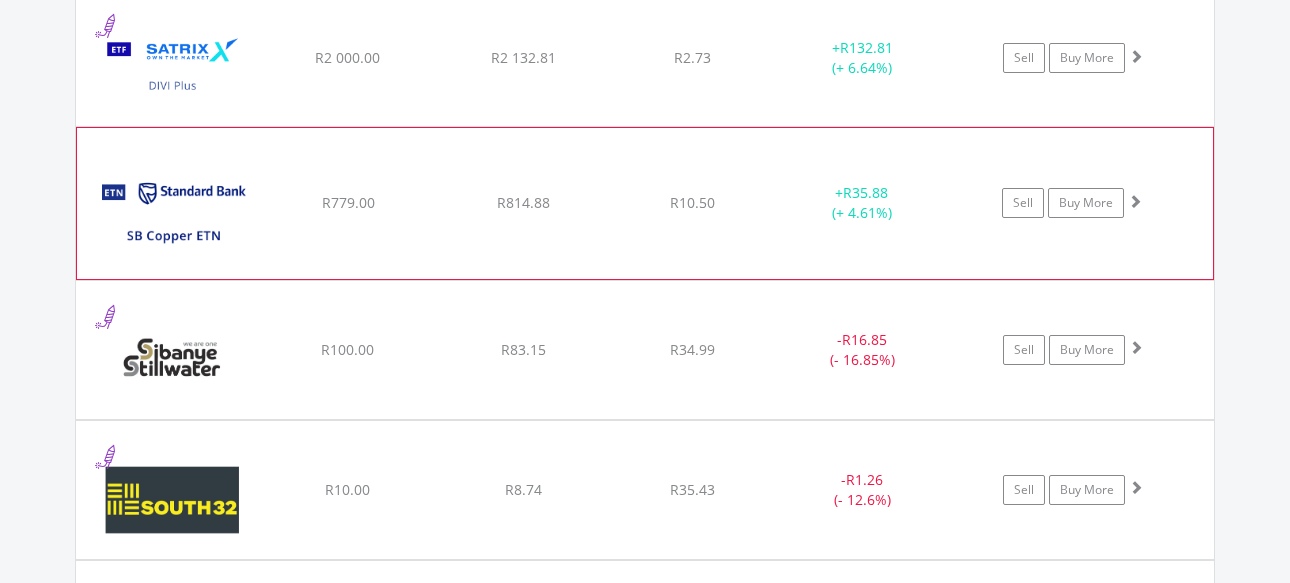 scroll, scrollTop: 7568, scrollLeft: 0, axis: vertical 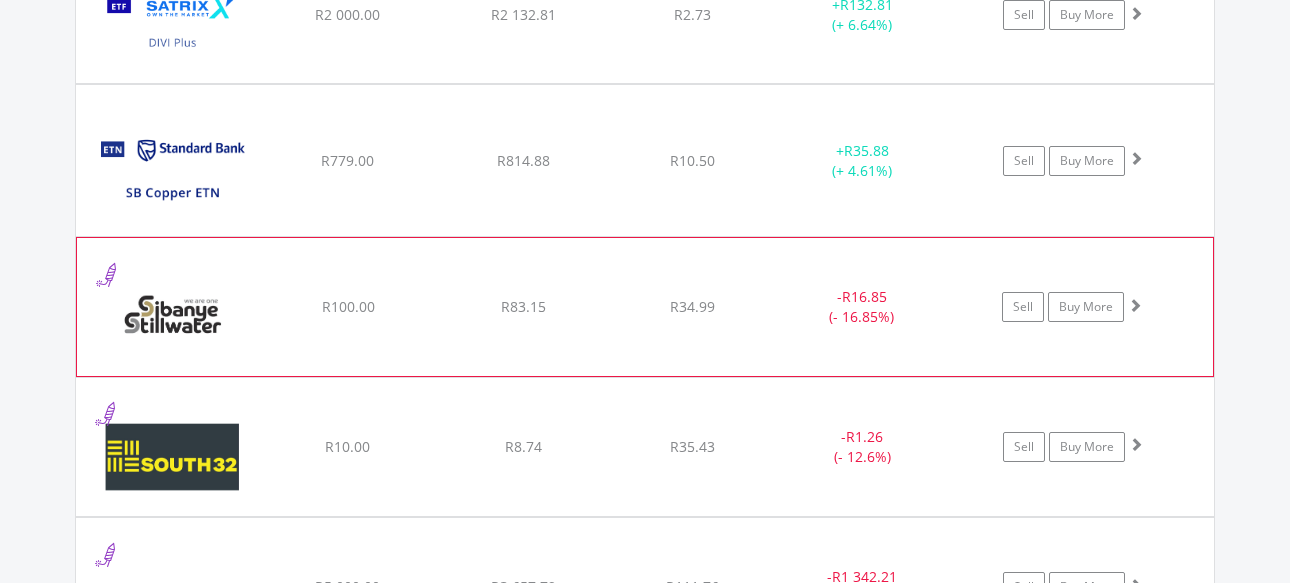 click on "R100.00" at bounding box center [348, -5831] 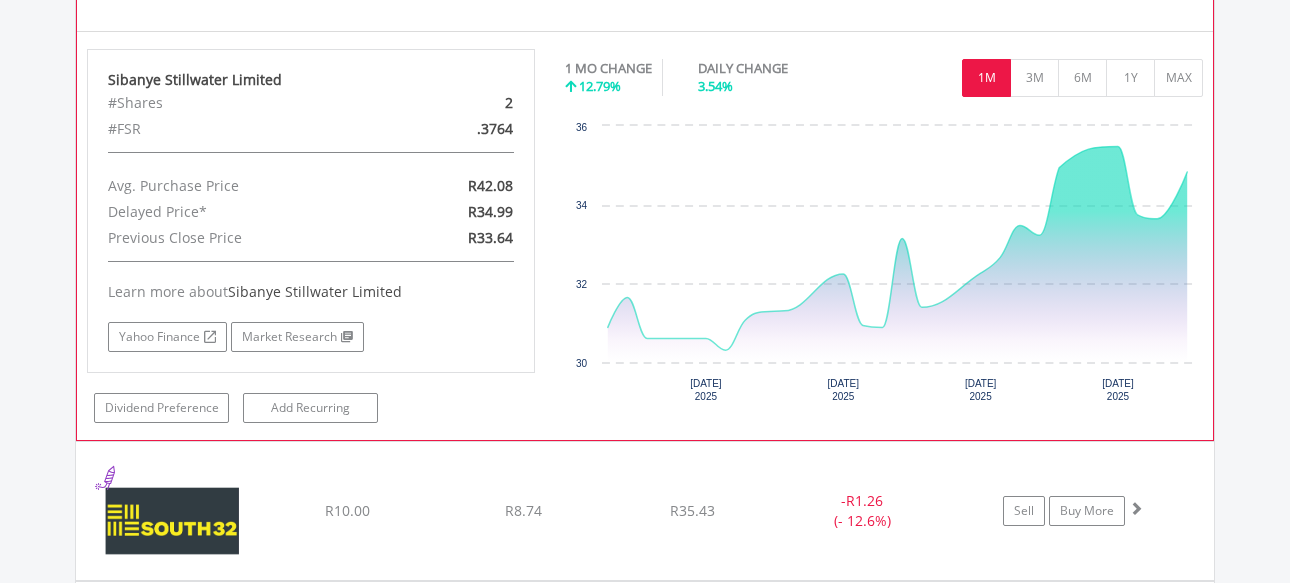 scroll, scrollTop: 7868, scrollLeft: 0, axis: vertical 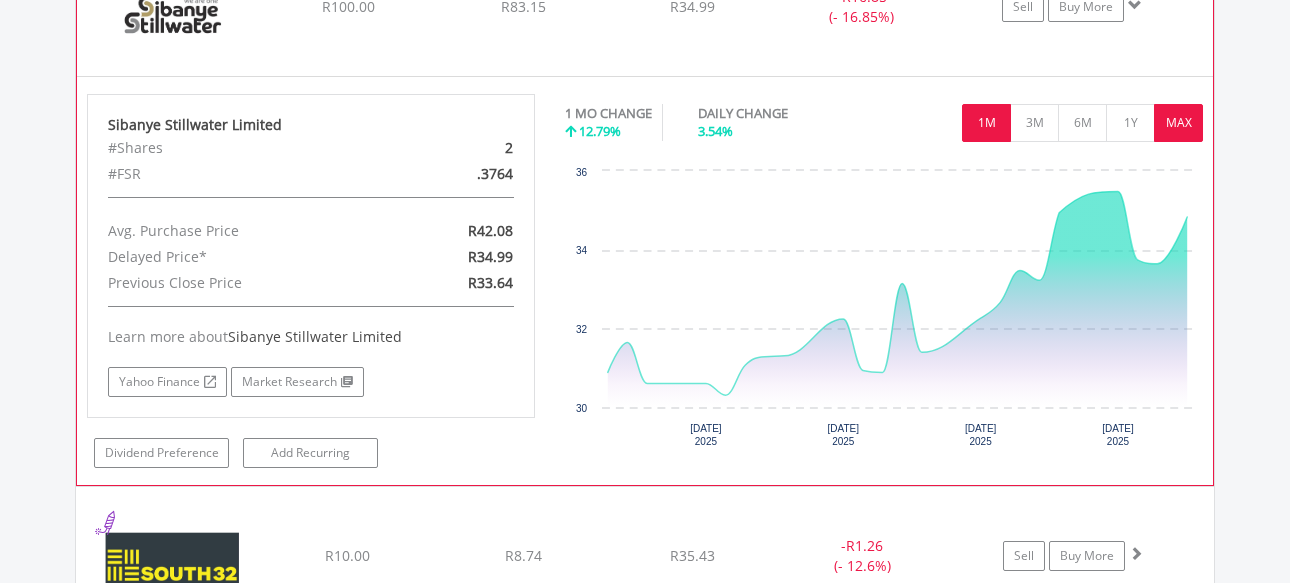 click on "MAX" at bounding box center (1178, 123) 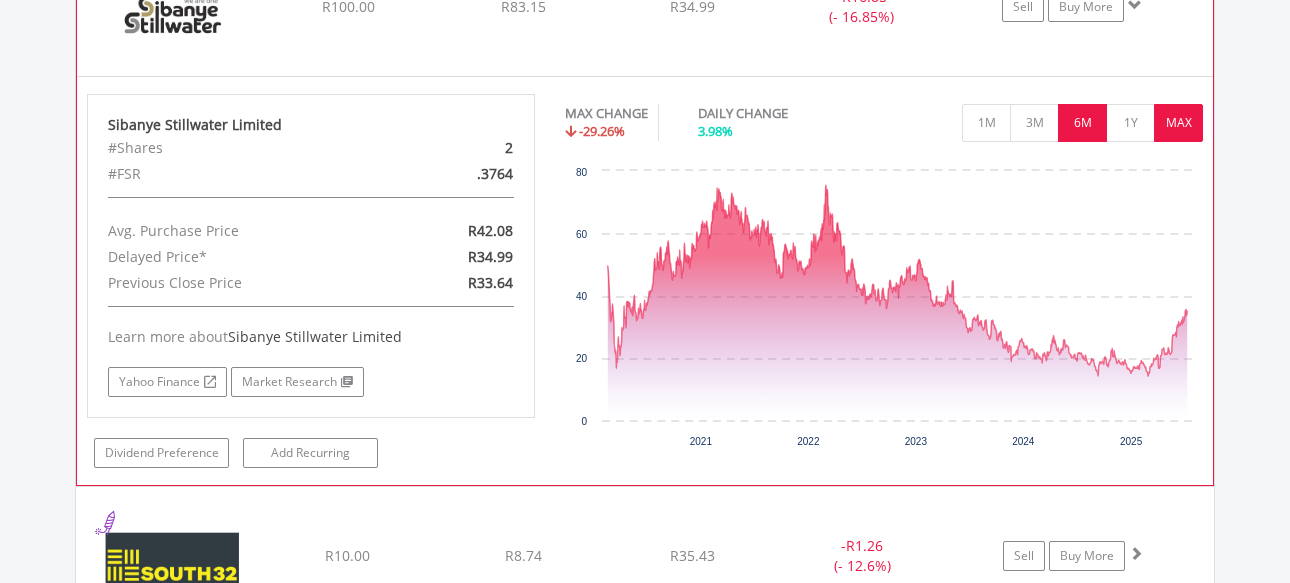 click on "6M" at bounding box center (1082, 123) 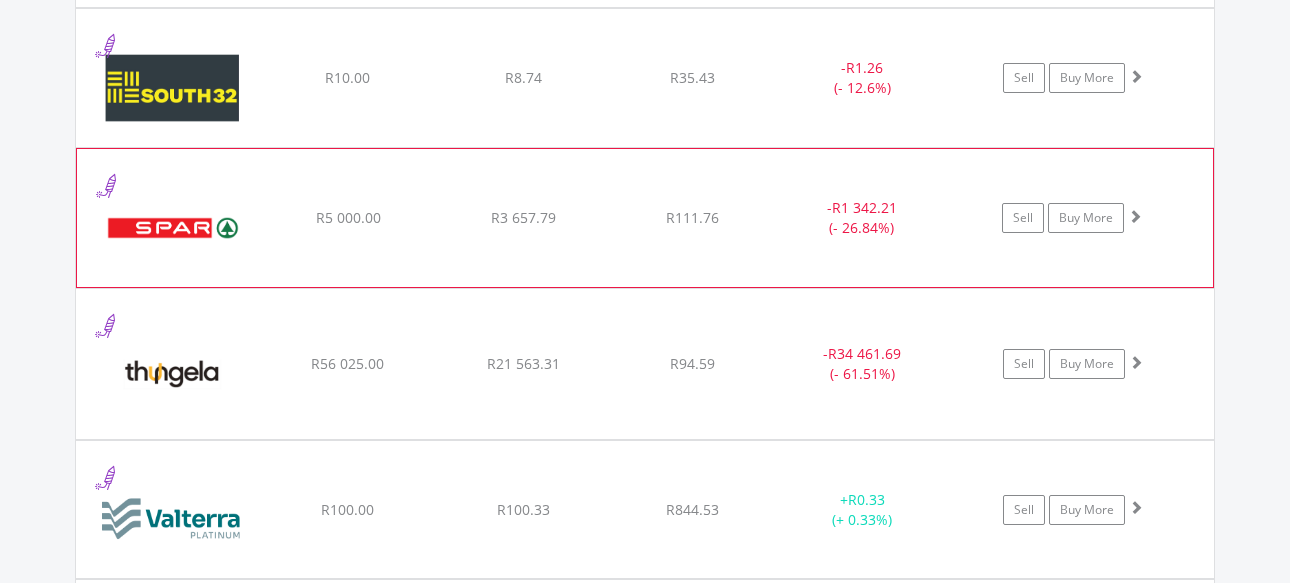 scroll, scrollTop: 8368, scrollLeft: 0, axis: vertical 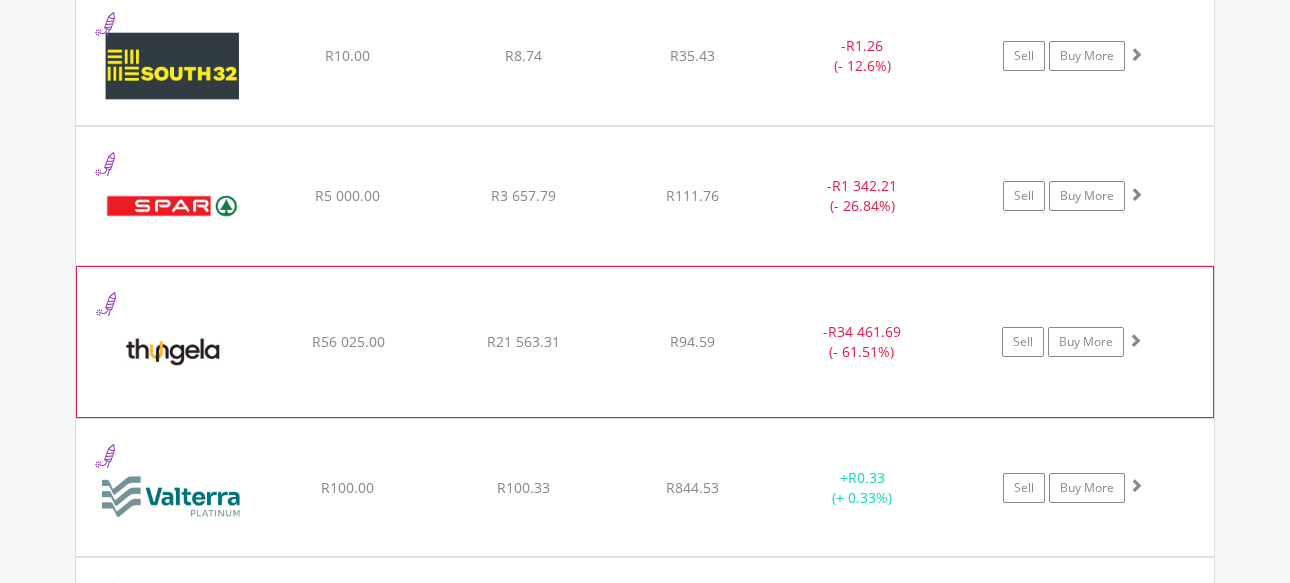 click on "R56 025.00" at bounding box center [348, -6631] 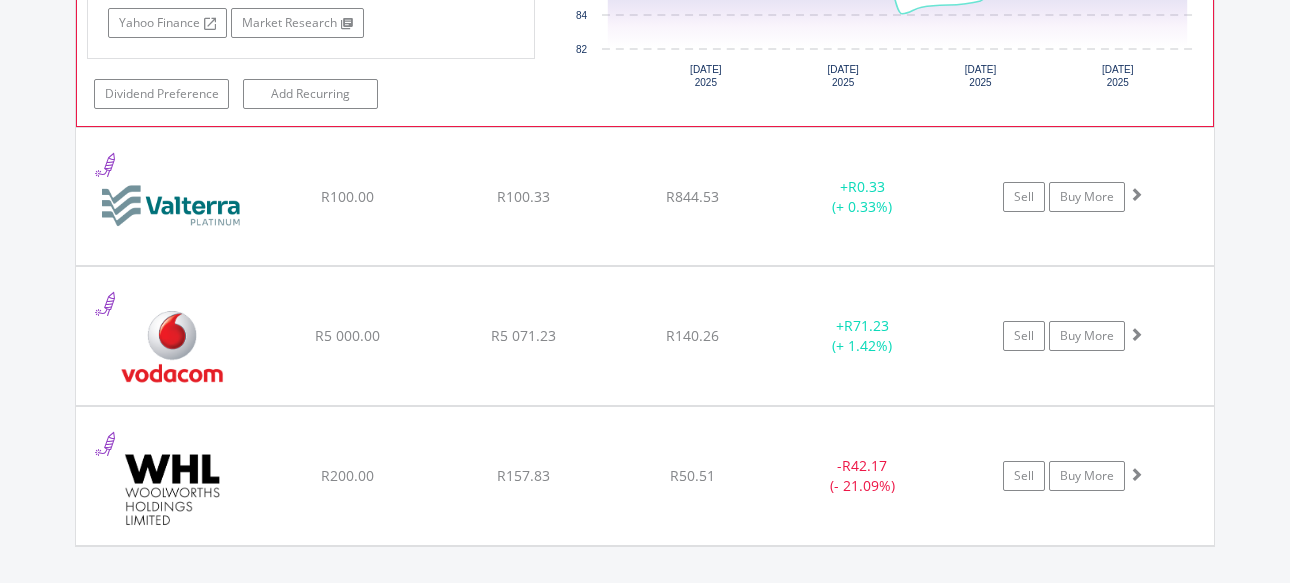 scroll, scrollTop: 9069, scrollLeft: 0, axis: vertical 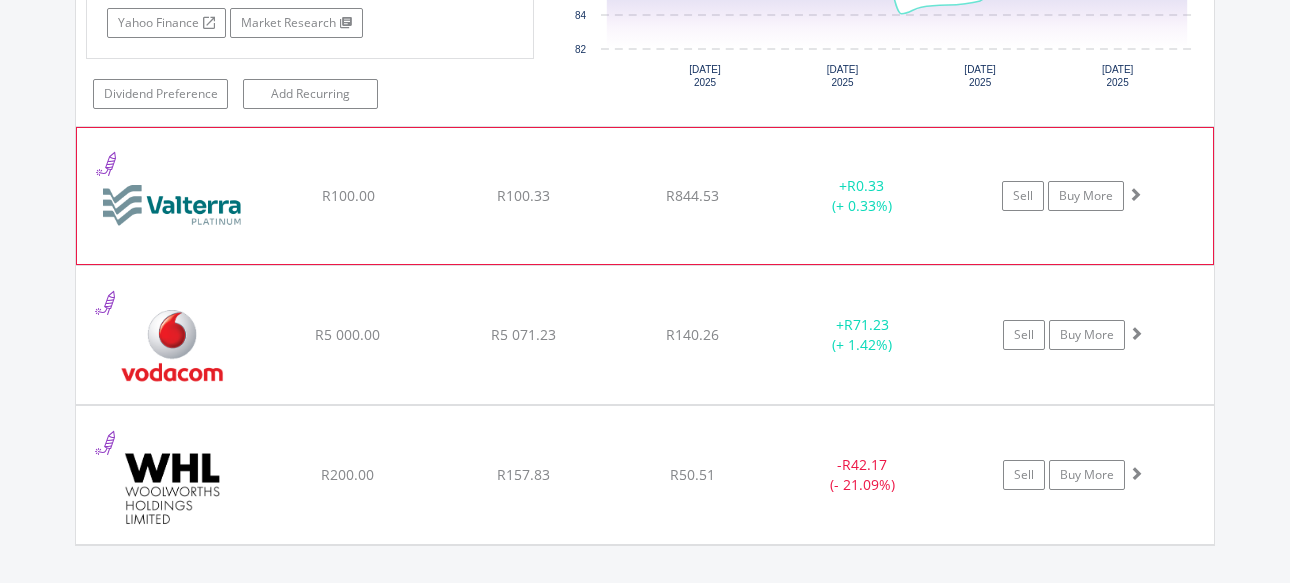 click at bounding box center [173, 206] 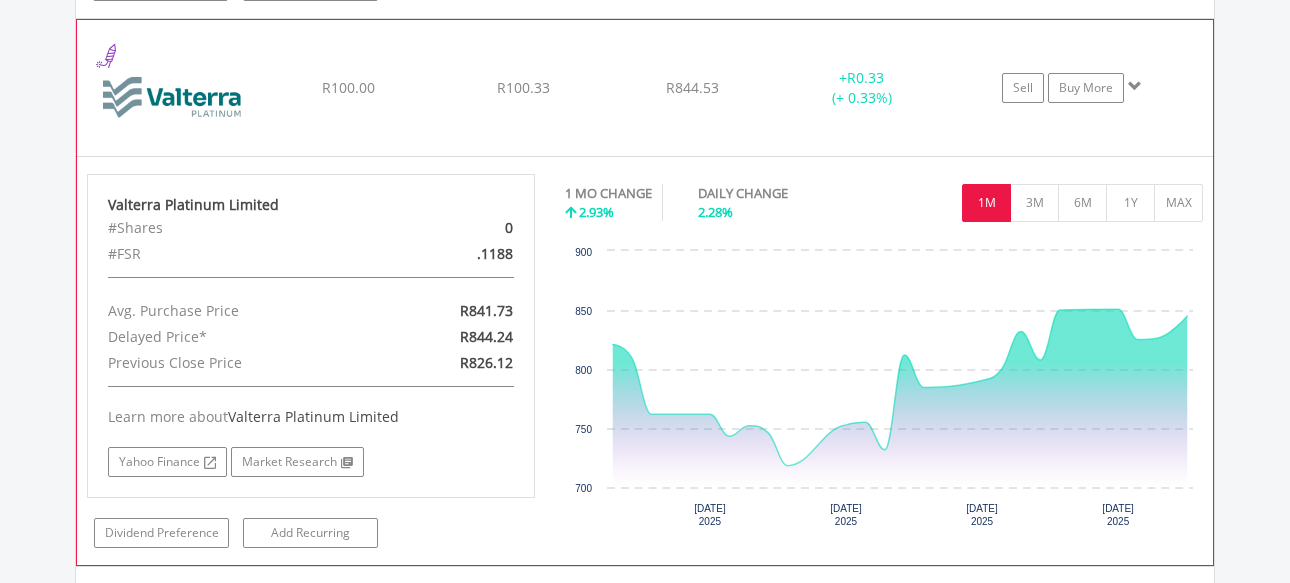 scroll, scrollTop: 9269, scrollLeft: 0, axis: vertical 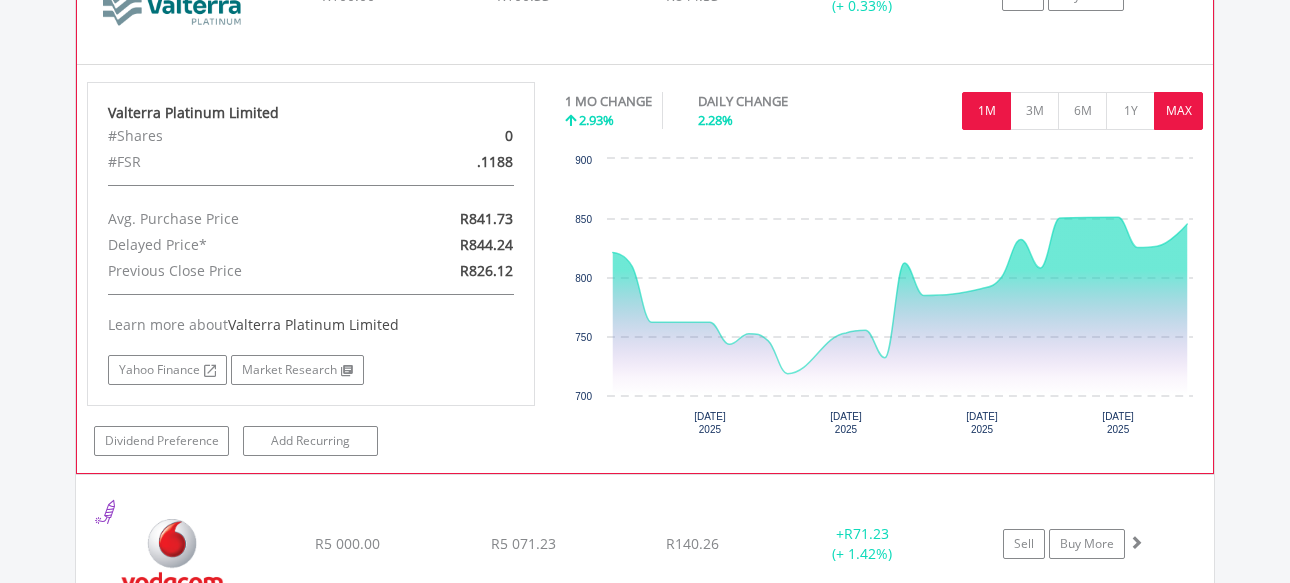 click on "MAX" at bounding box center (1178, 111) 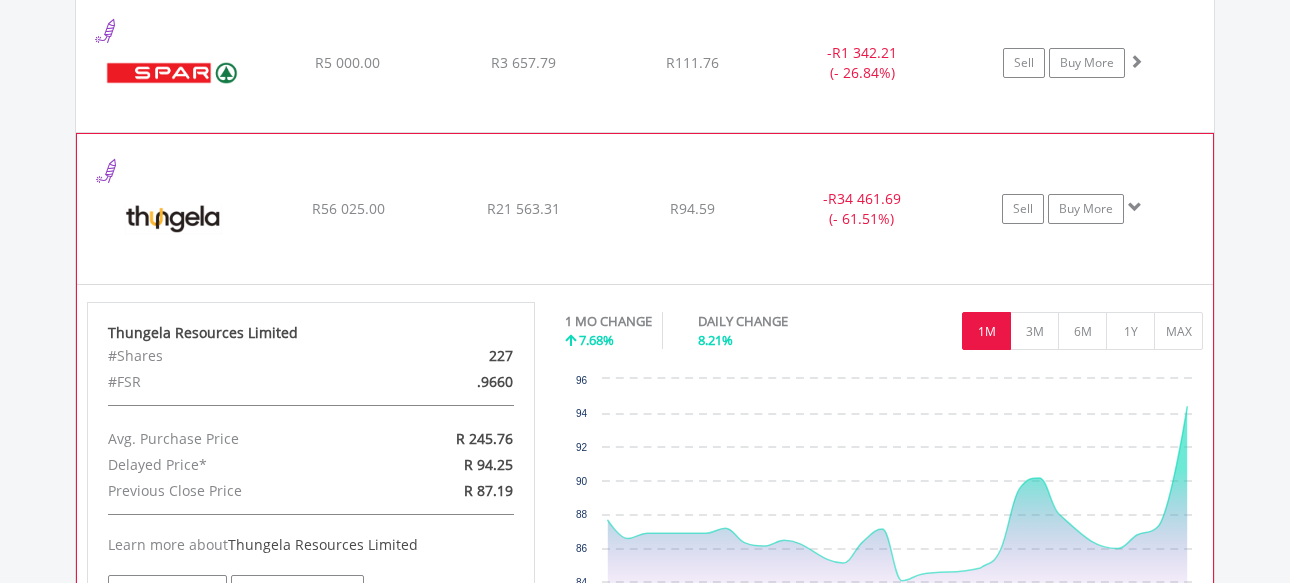 scroll, scrollTop: 8068, scrollLeft: 0, axis: vertical 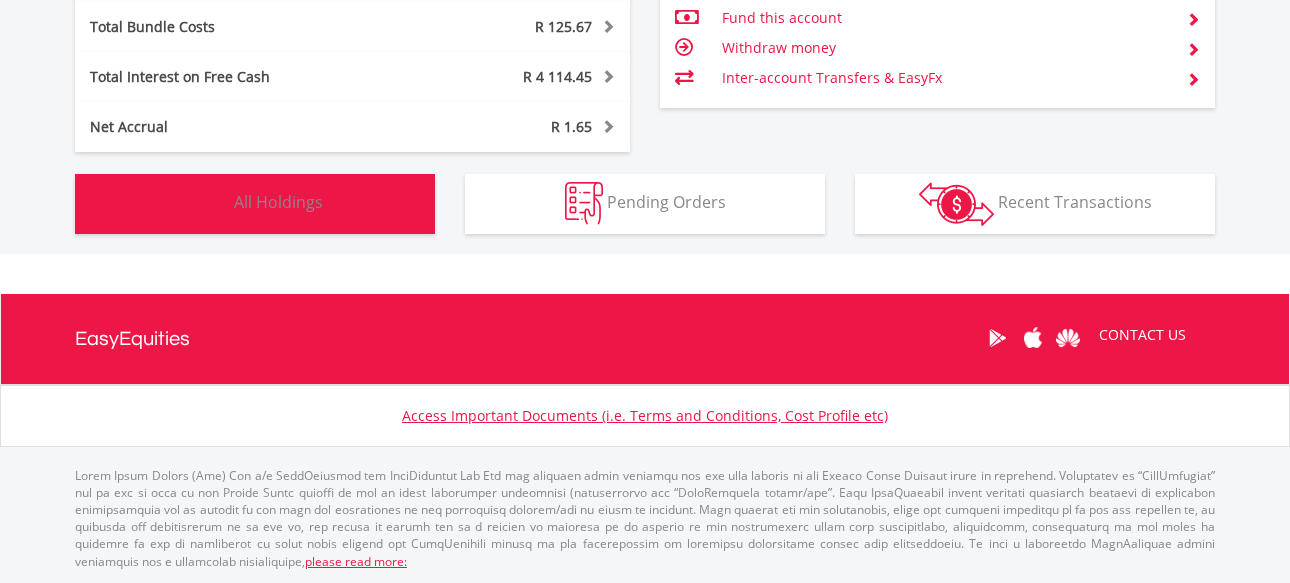 click on "All Holdings" at bounding box center [278, 202] 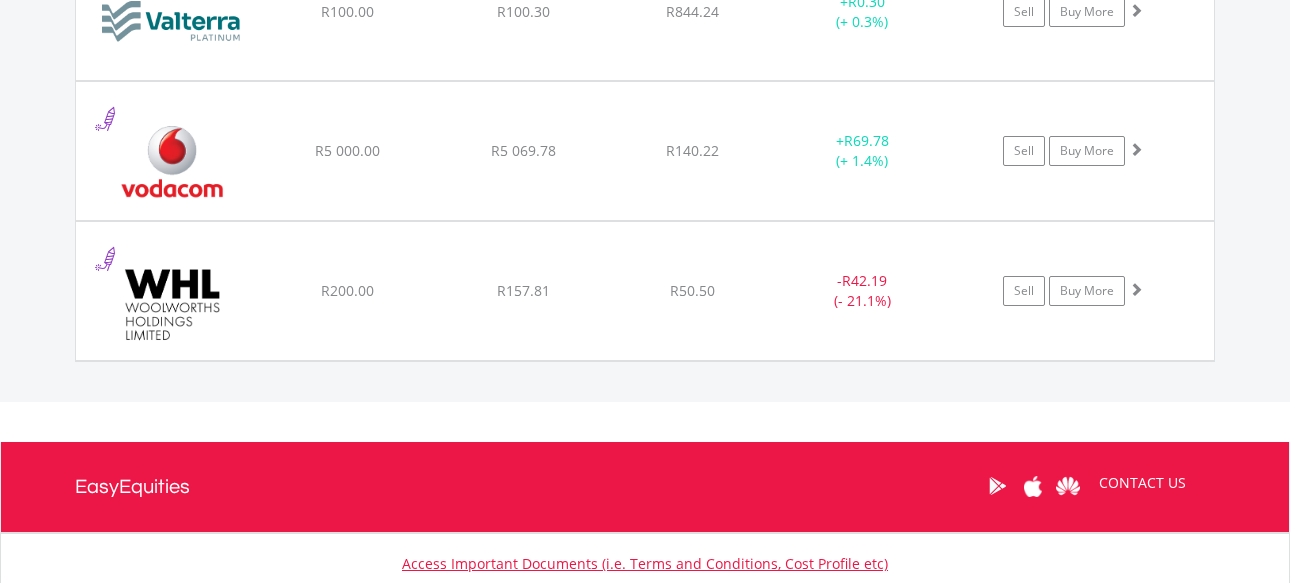 scroll, scrollTop: 5111, scrollLeft: 0, axis: vertical 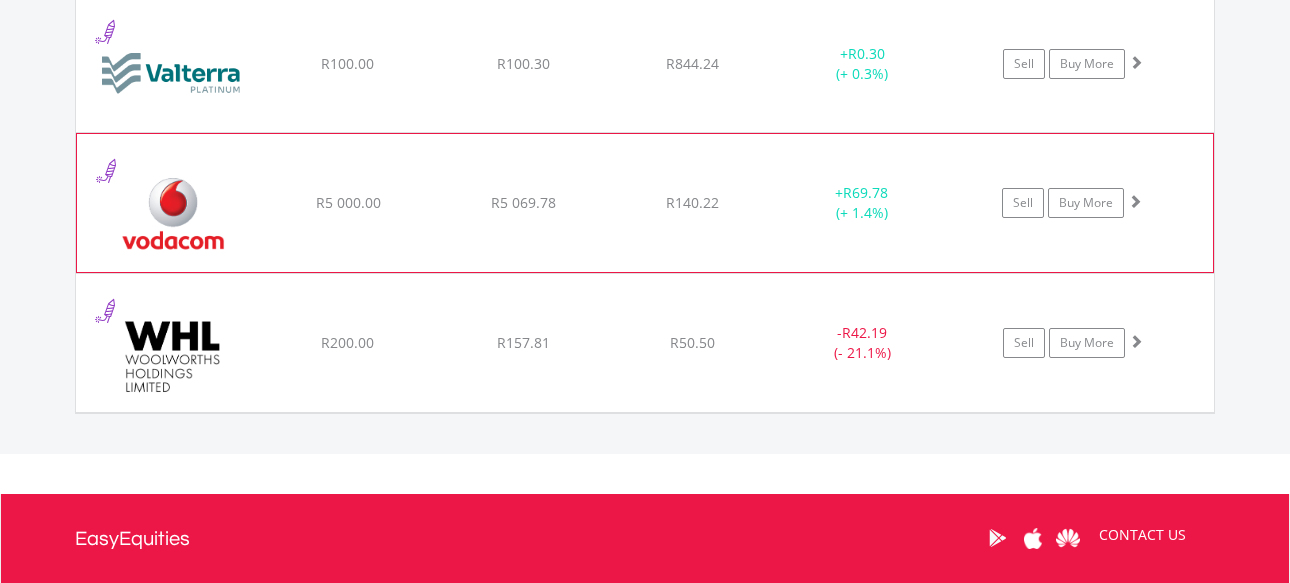 click at bounding box center [173, 213] 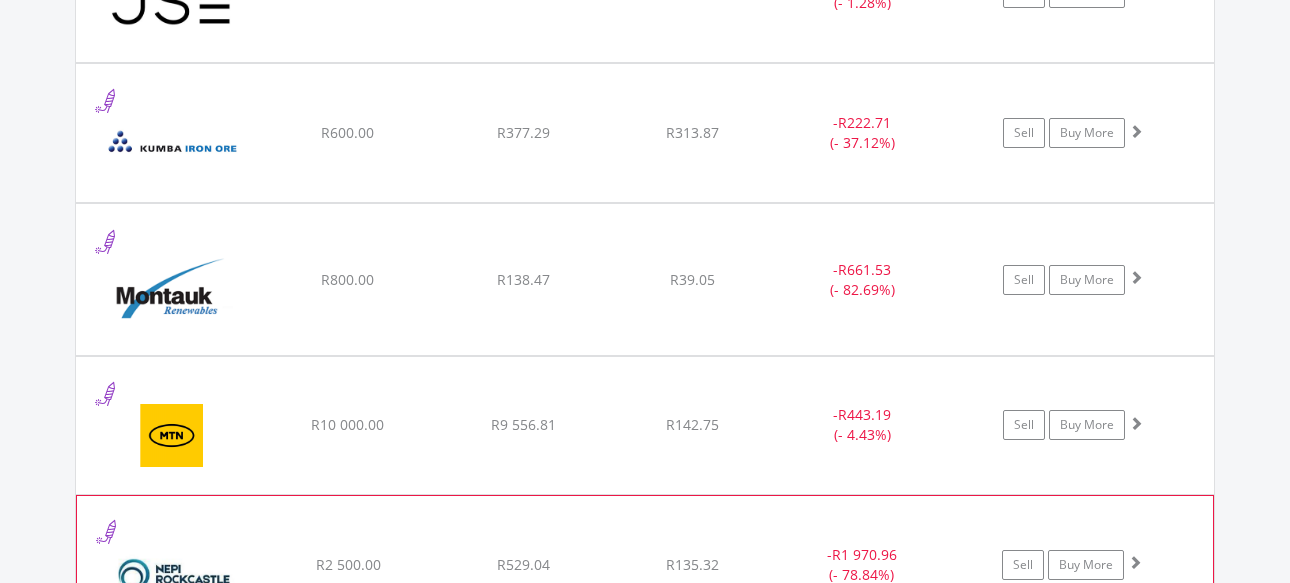 scroll, scrollTop: 2911, scrollLeft: 0, axis: vertical 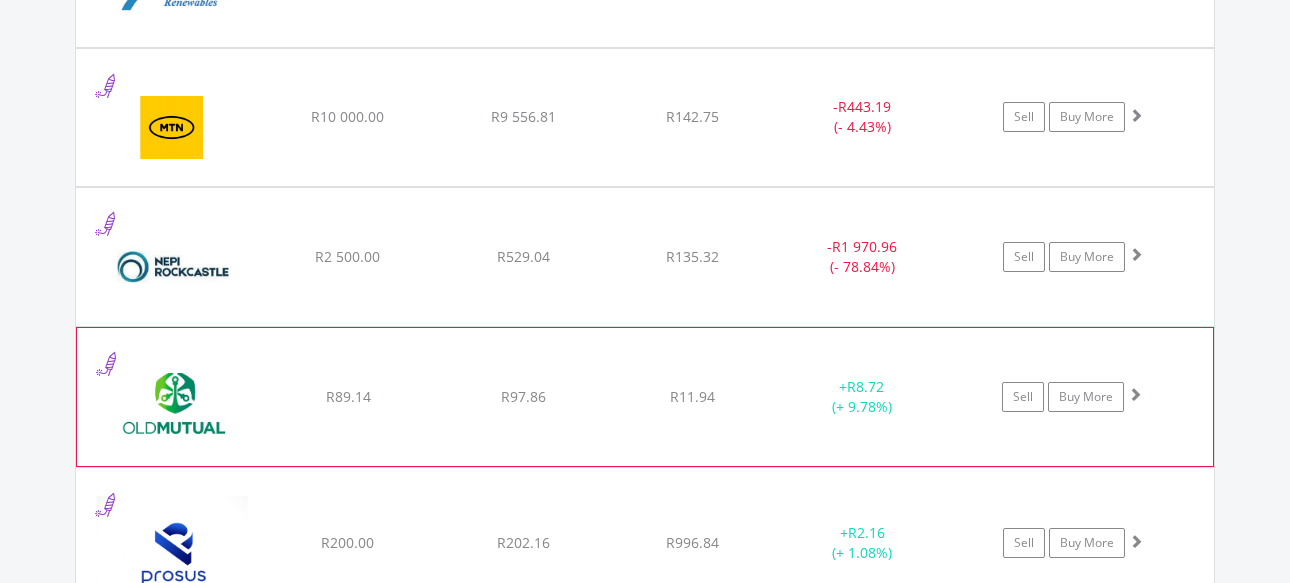 click at bounding box center [173, 407] 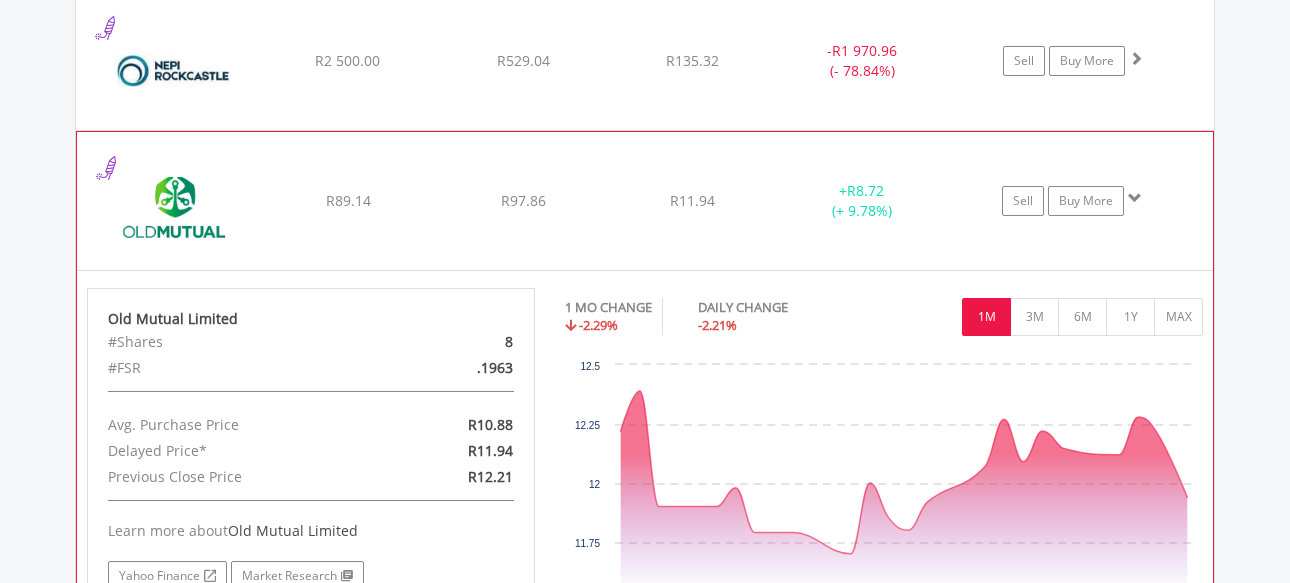 scroll, scrollTop: 3111, scrollLeft: 0, axis: vertical 